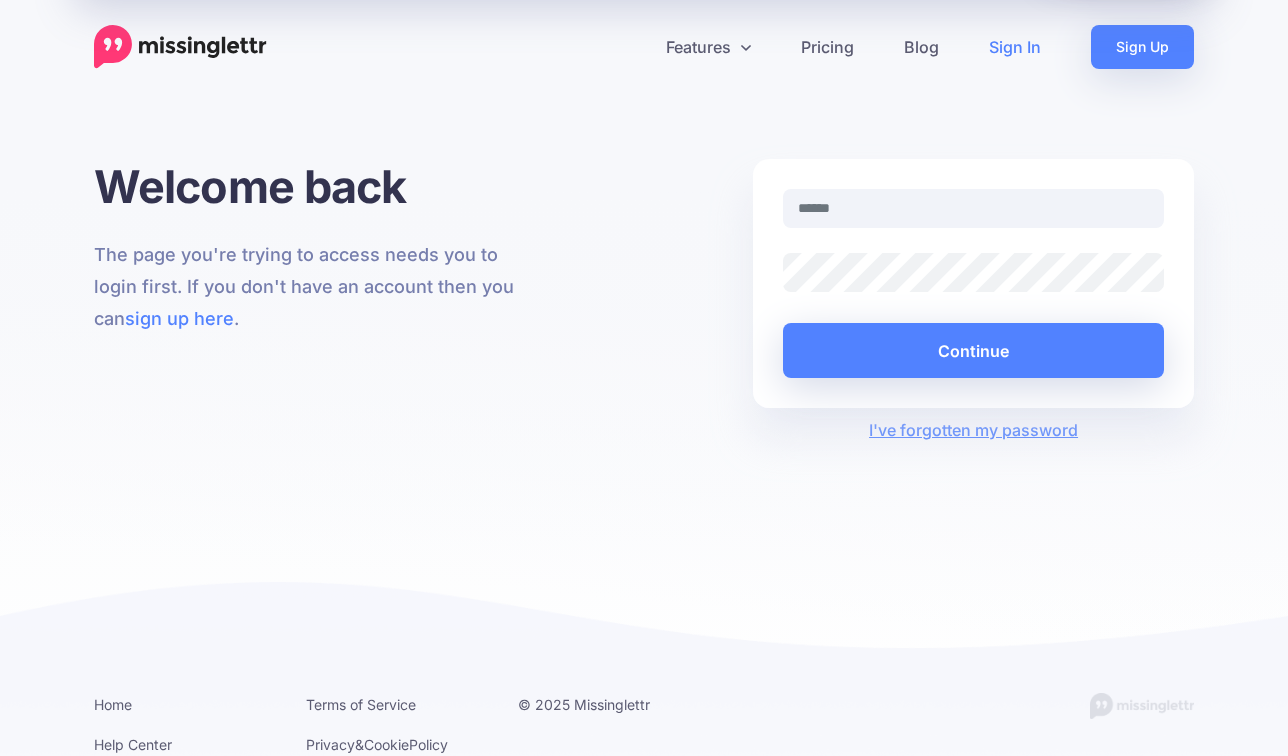 scroll, scrollTop: 0, scrollLeft: 0, axis: both 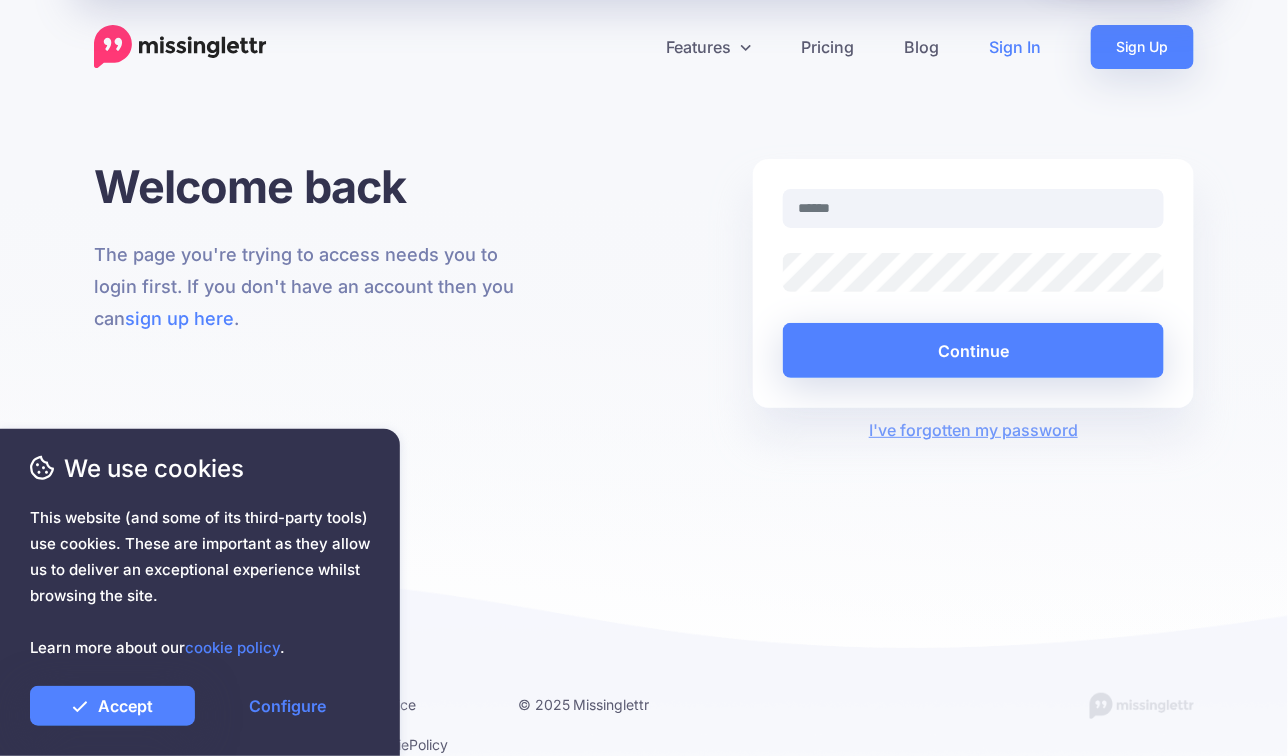 click at bounding box center (973, 208) 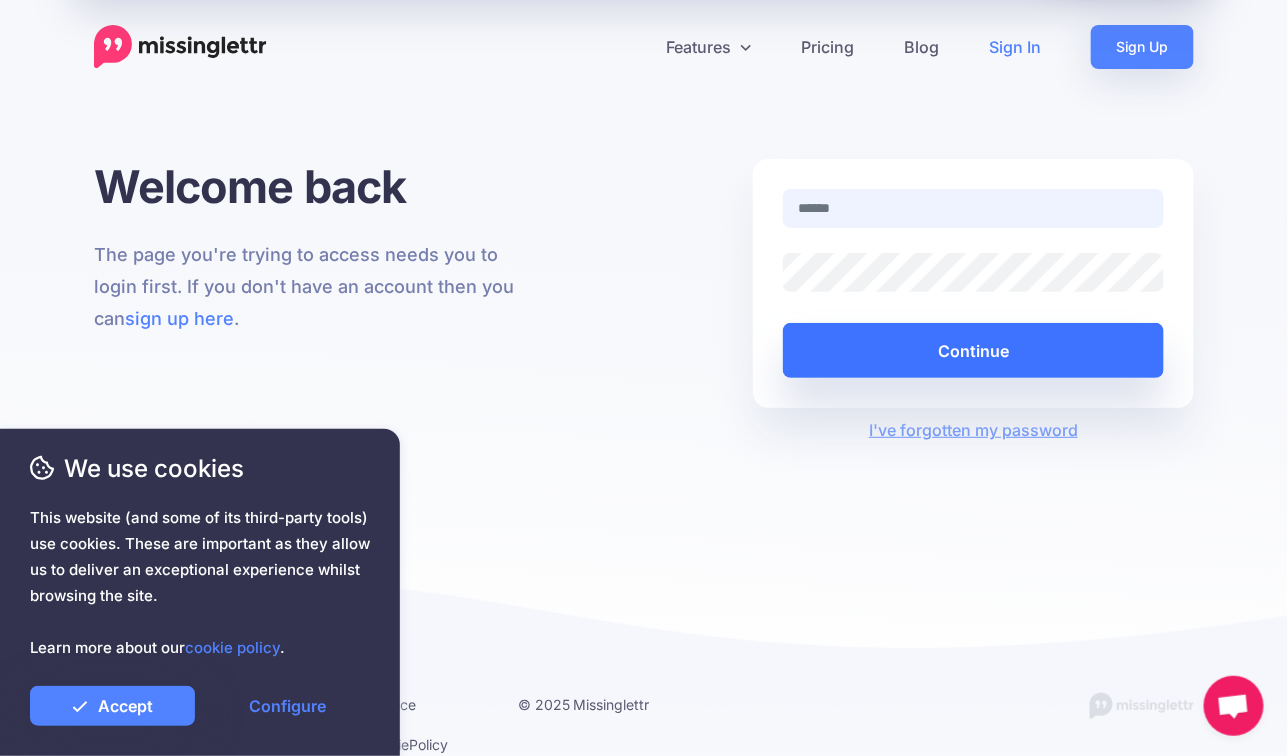 type on "**********" 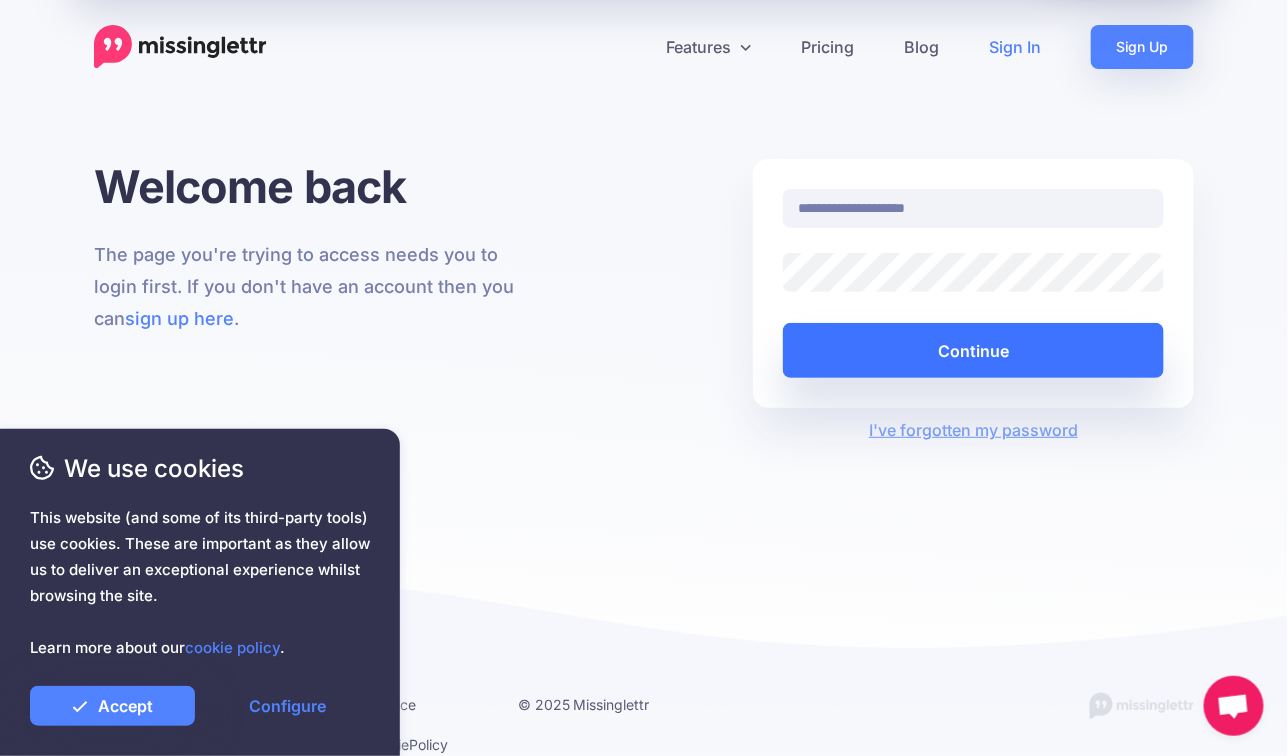 click on "Continue" at bounding box center [973, 350] 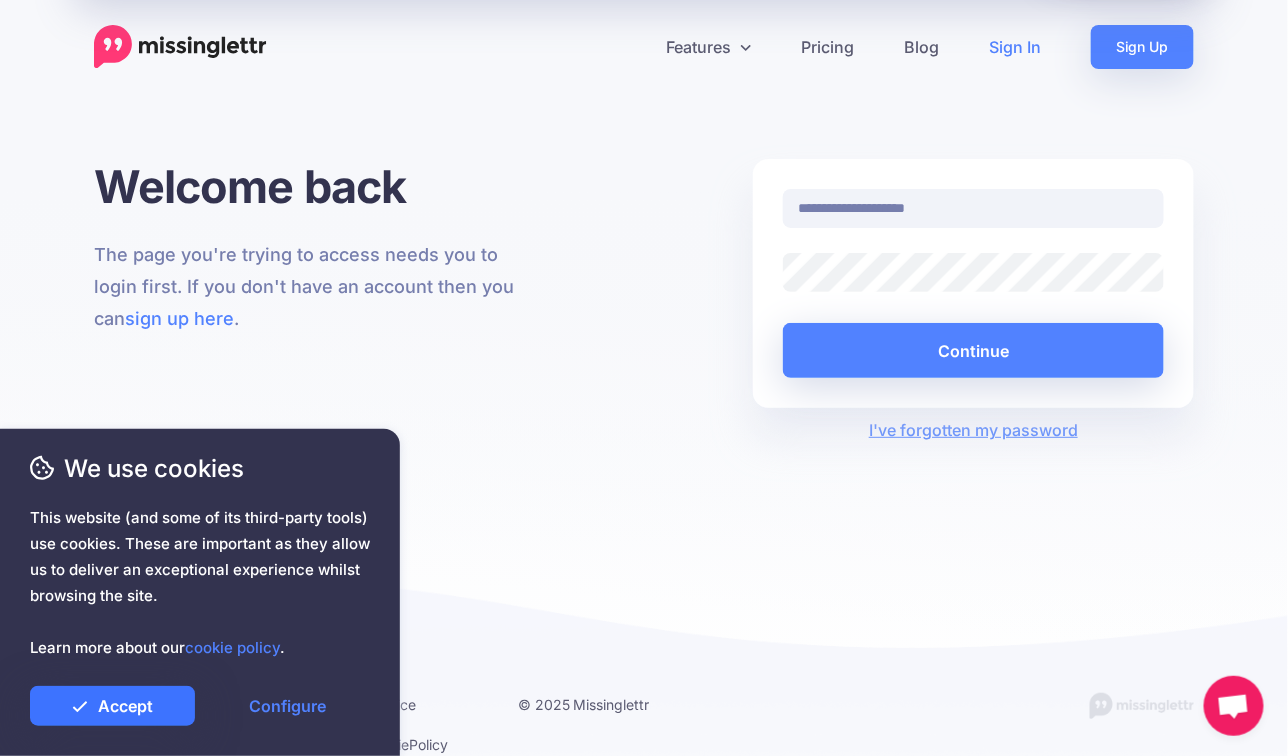 click on "Accept" at bounding box center [112, 706] 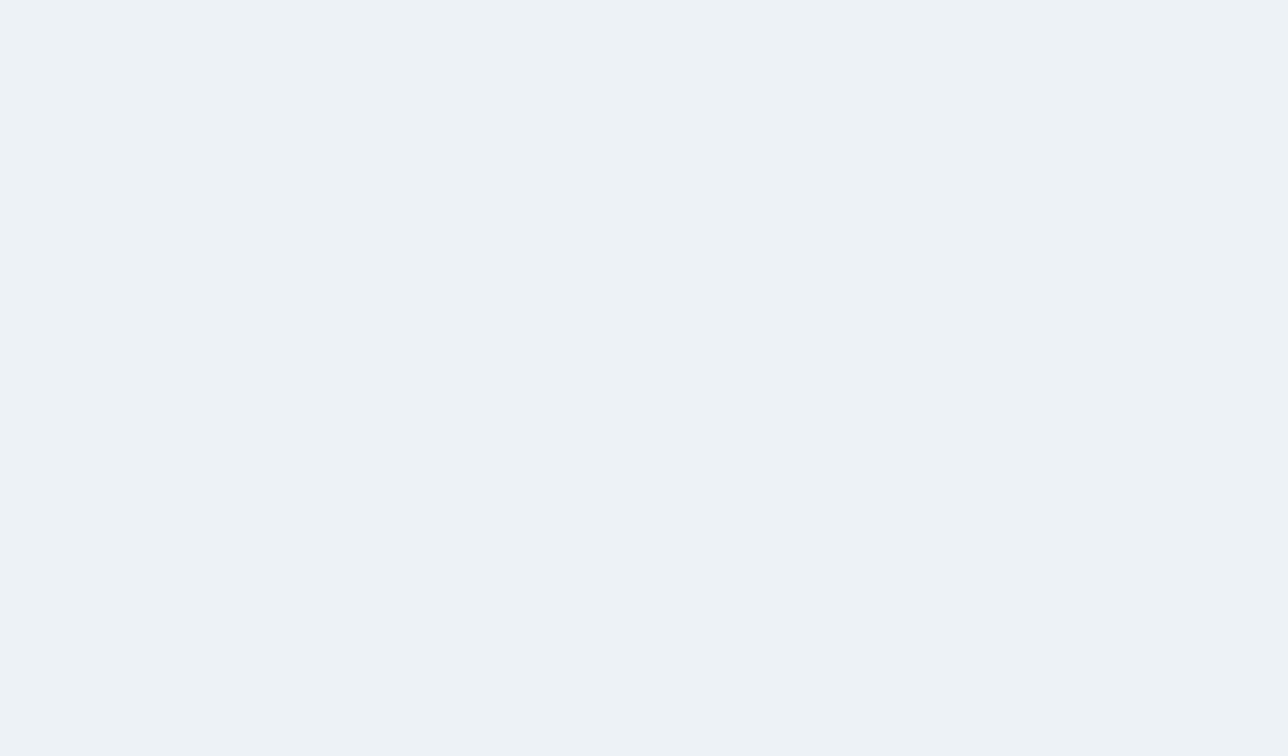 scroll, scrollTop: 0, scrollLeft: 0, axis: both 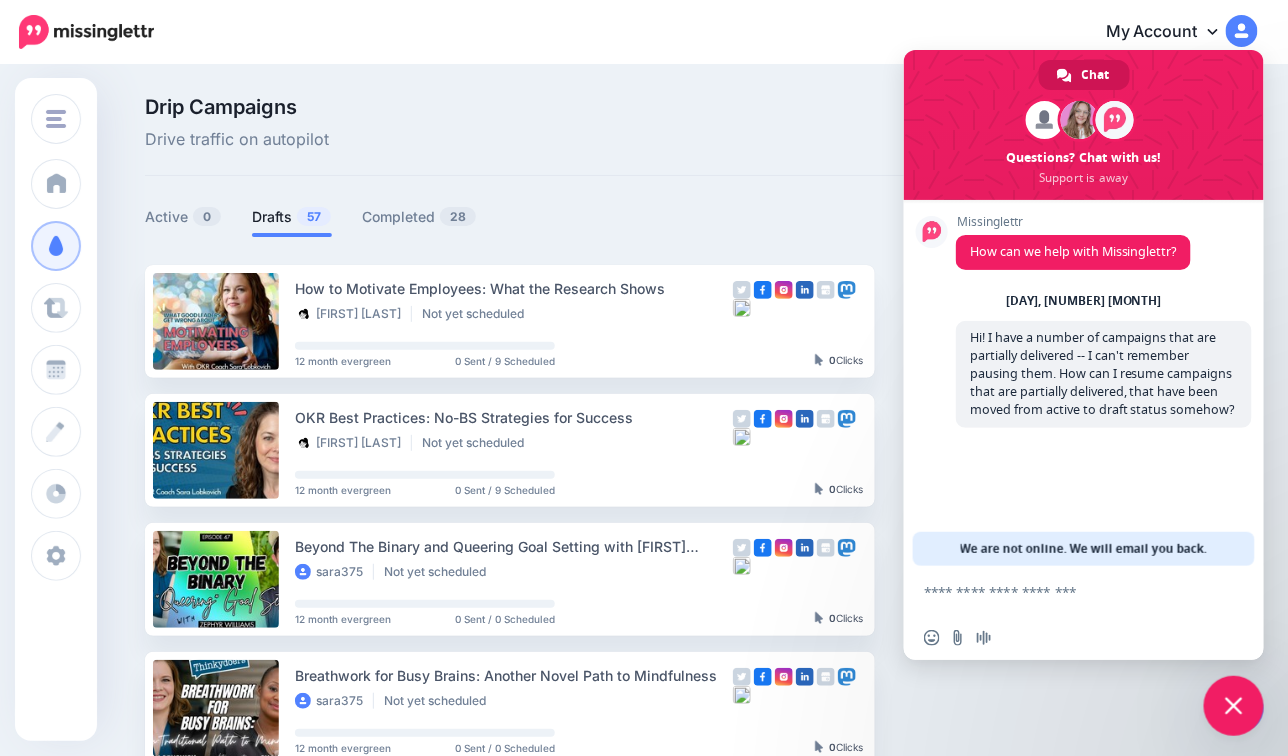 click at bounding box center (1234, 706) 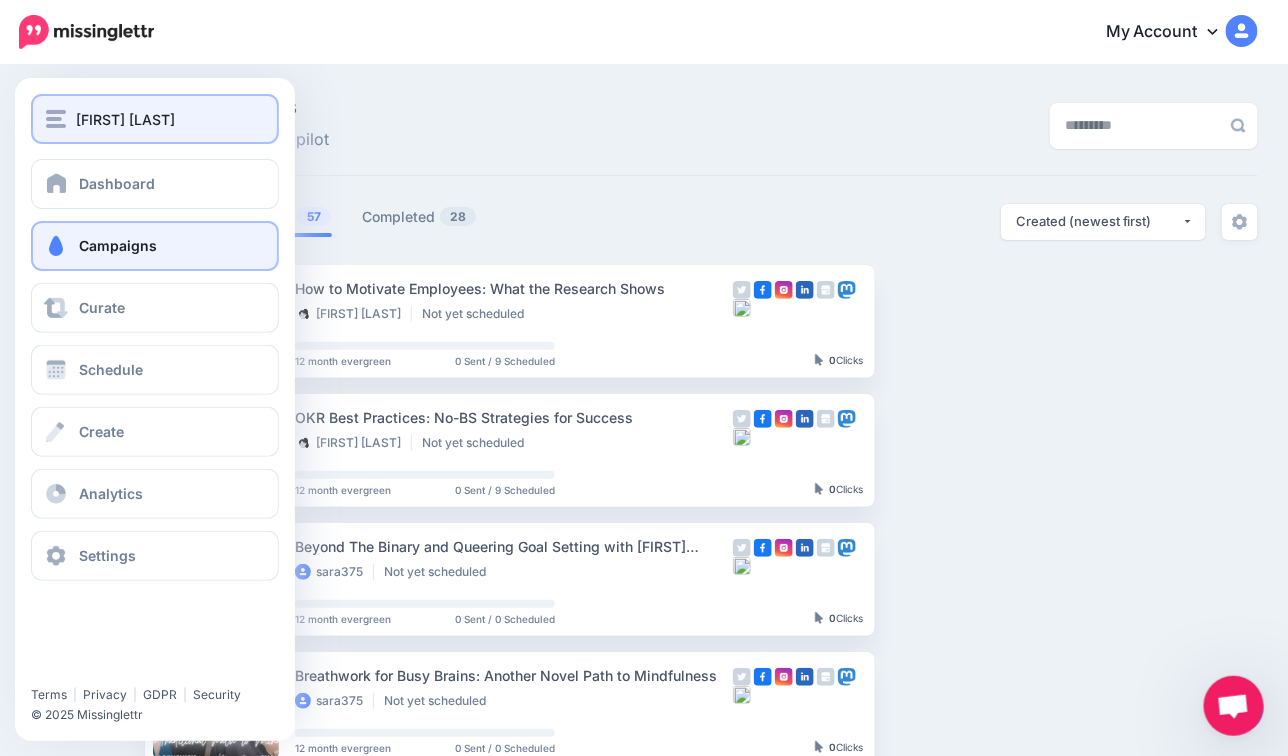 click on "Sara Lobkovich" at bounding box center (125, 119) 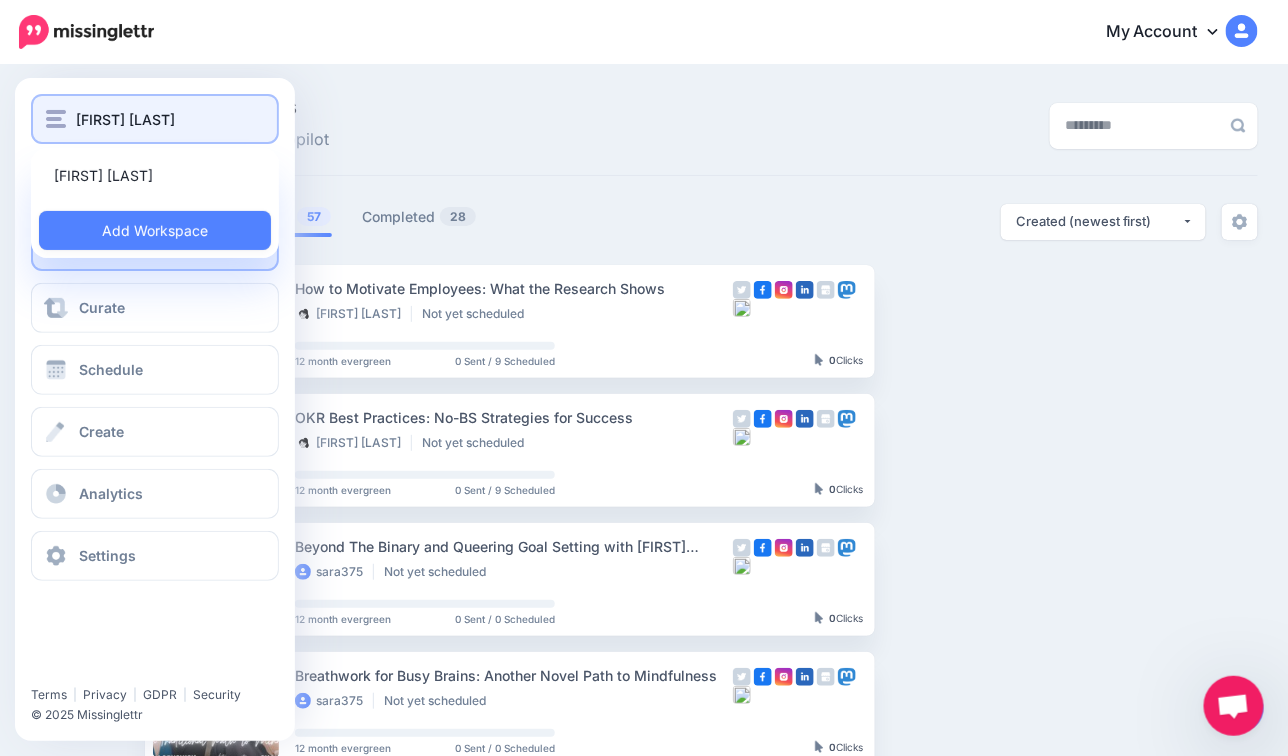 click on "[FIRST] [LAST]" at bounding box center (125, 119) 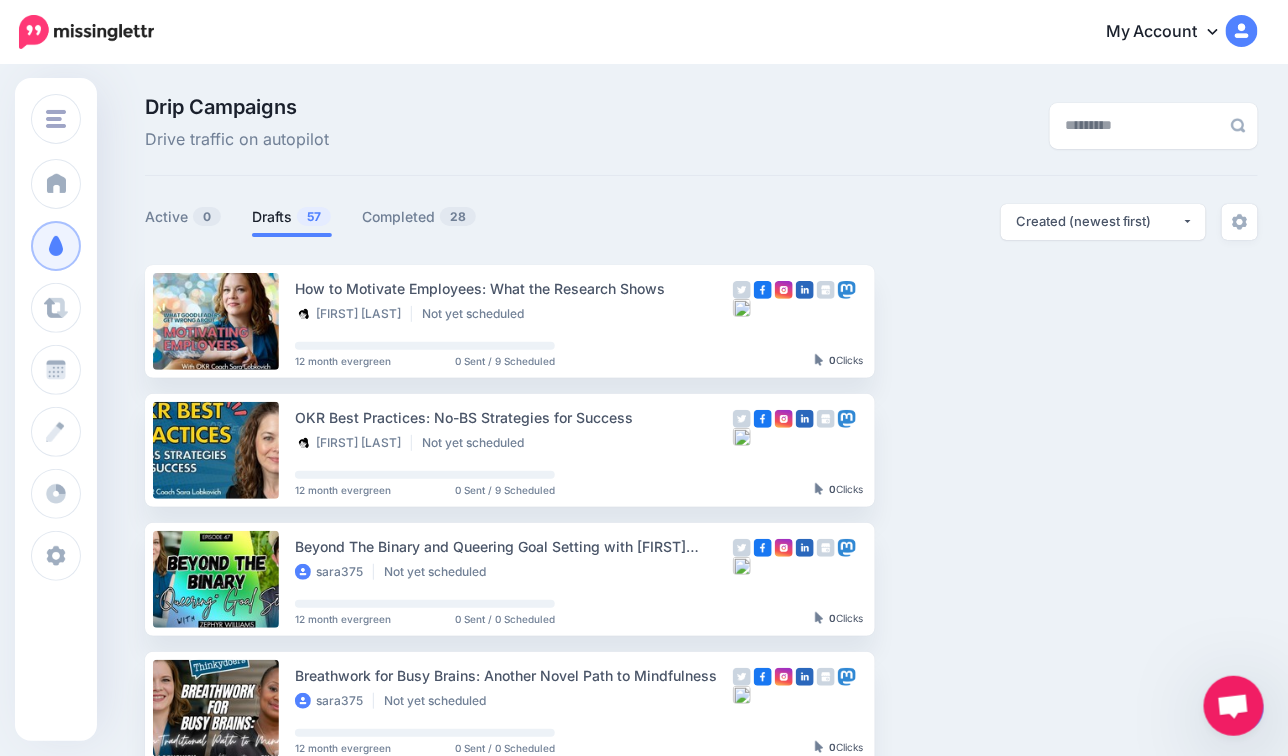 click on "How to Motivate Employees: What the Research Shows
Ellie Dela Rosa
Not yet scheduled
12 month evergreen
0 Sent / 9 Scheduled" at bounding box center (701, 947) 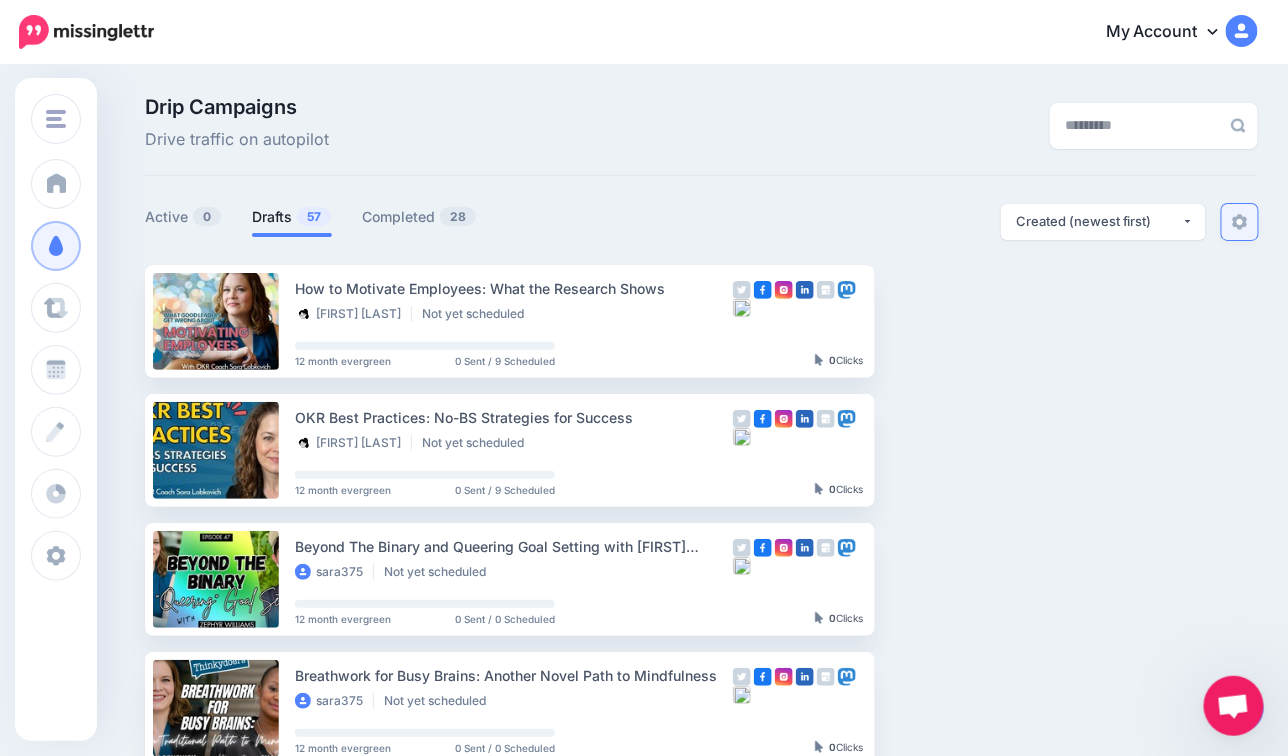 click at bounding box center [1240, 222] 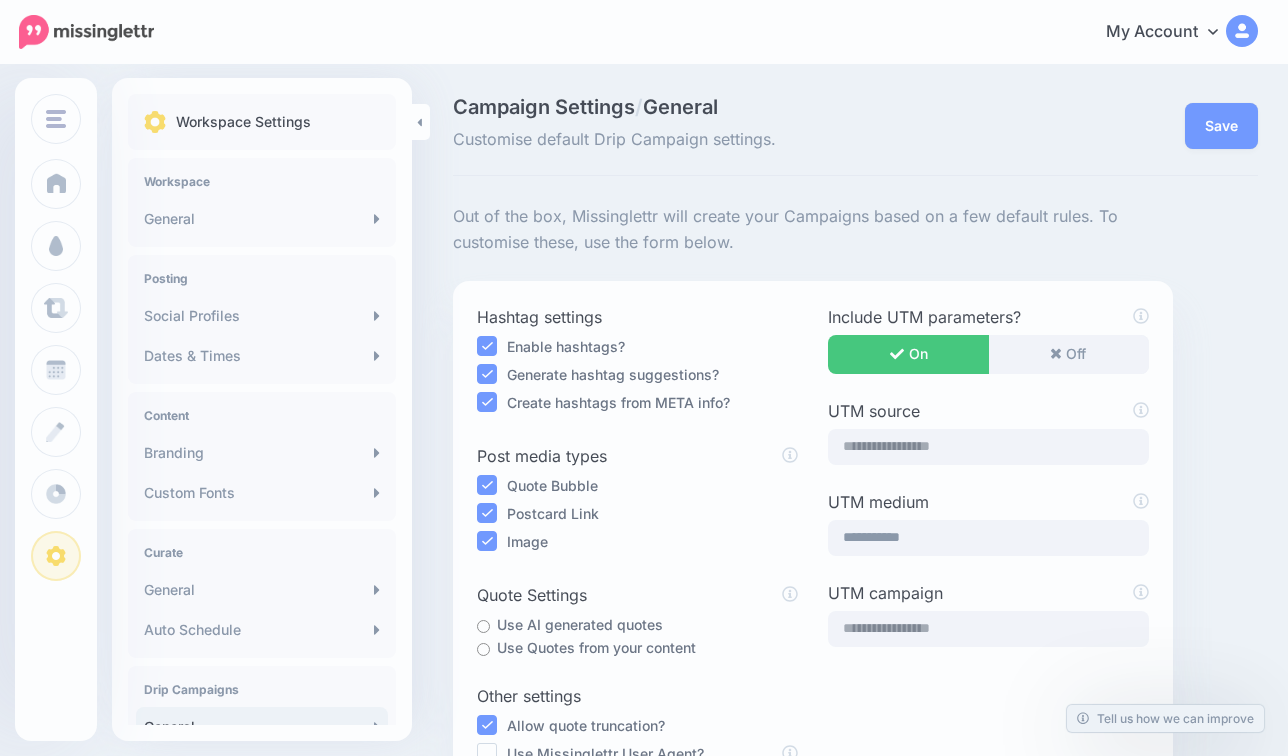 scroll, scrollTop: 0, scrollLeft: 0, axis: both 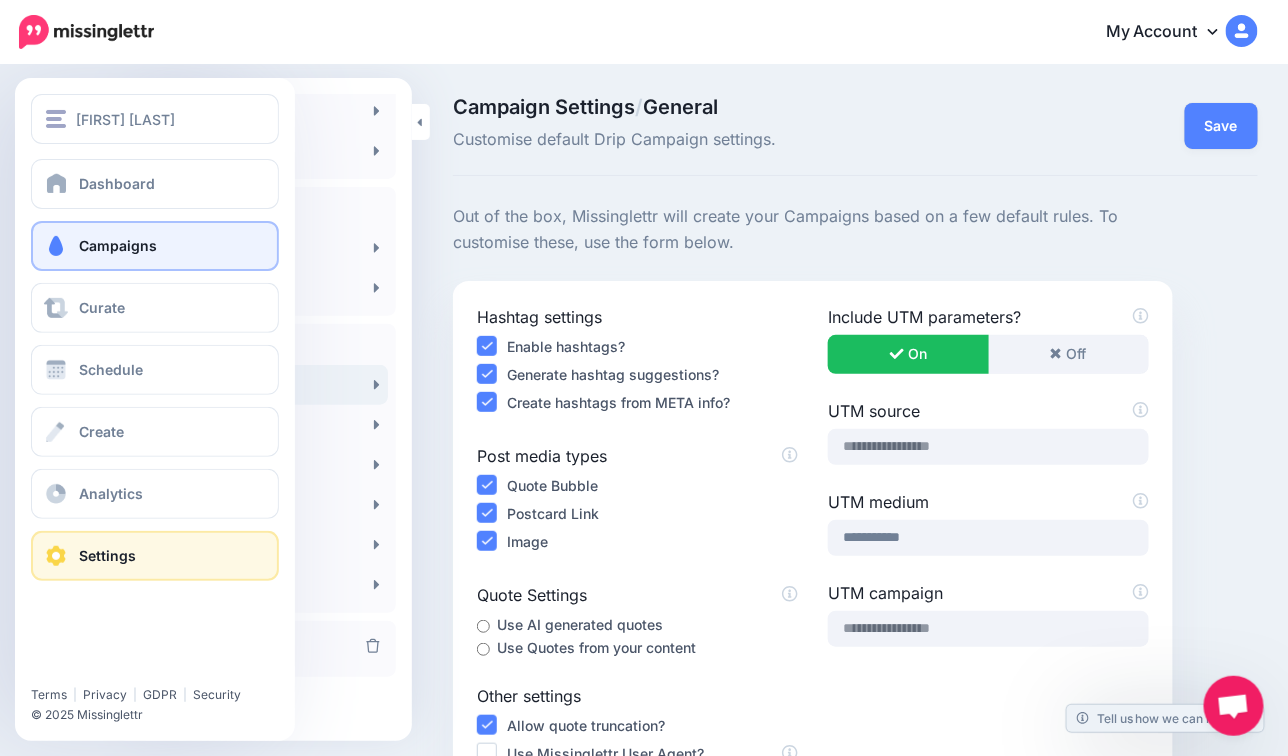 click on "Campaigns" at bounding box center [155, 246] 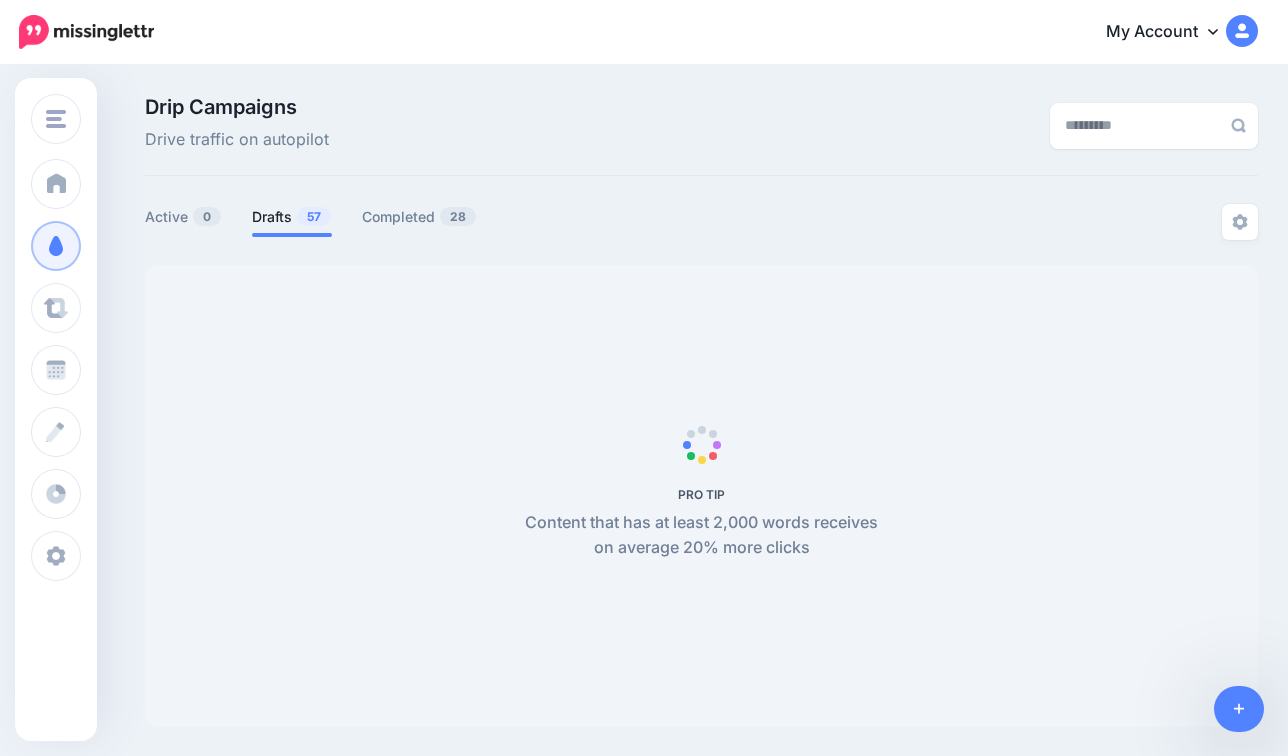 scroll, scrollTop: 0, scrollLeft: 0, axis: both 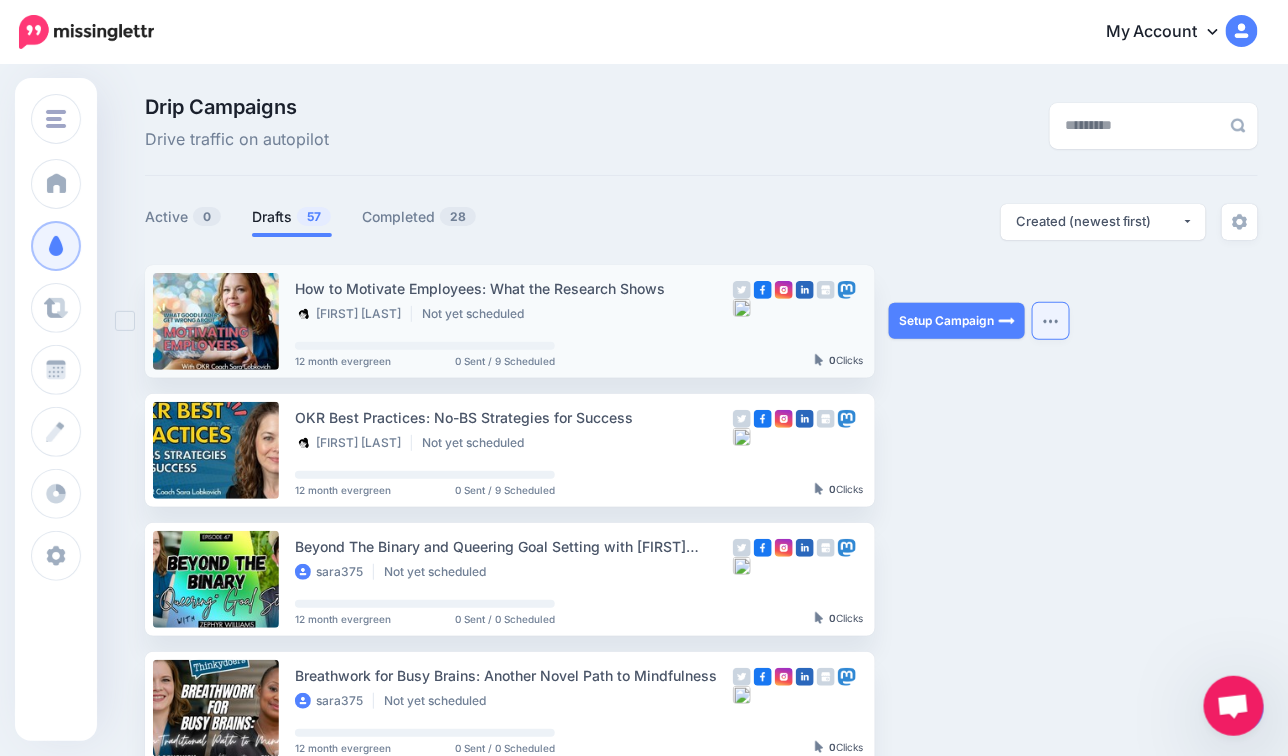 click at bounding box center (1051, 321) 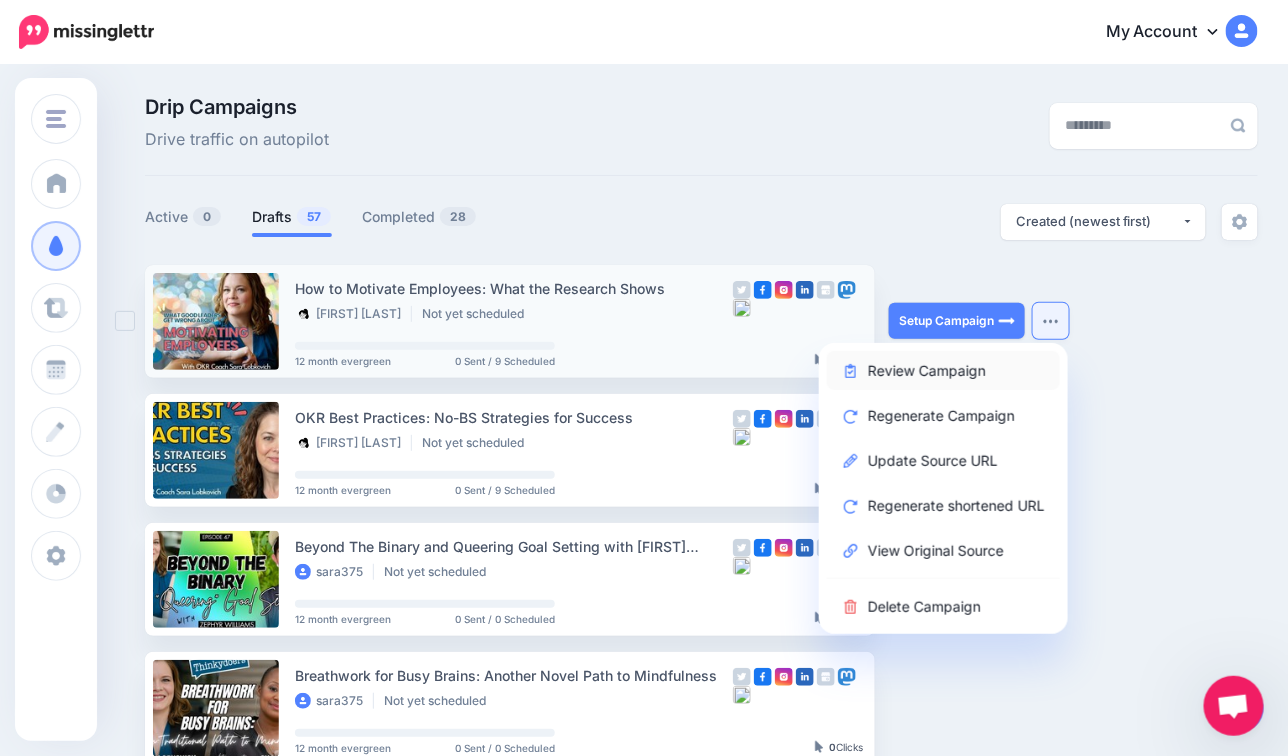 click on "Review Campaign" at bounding box center (943, 370) 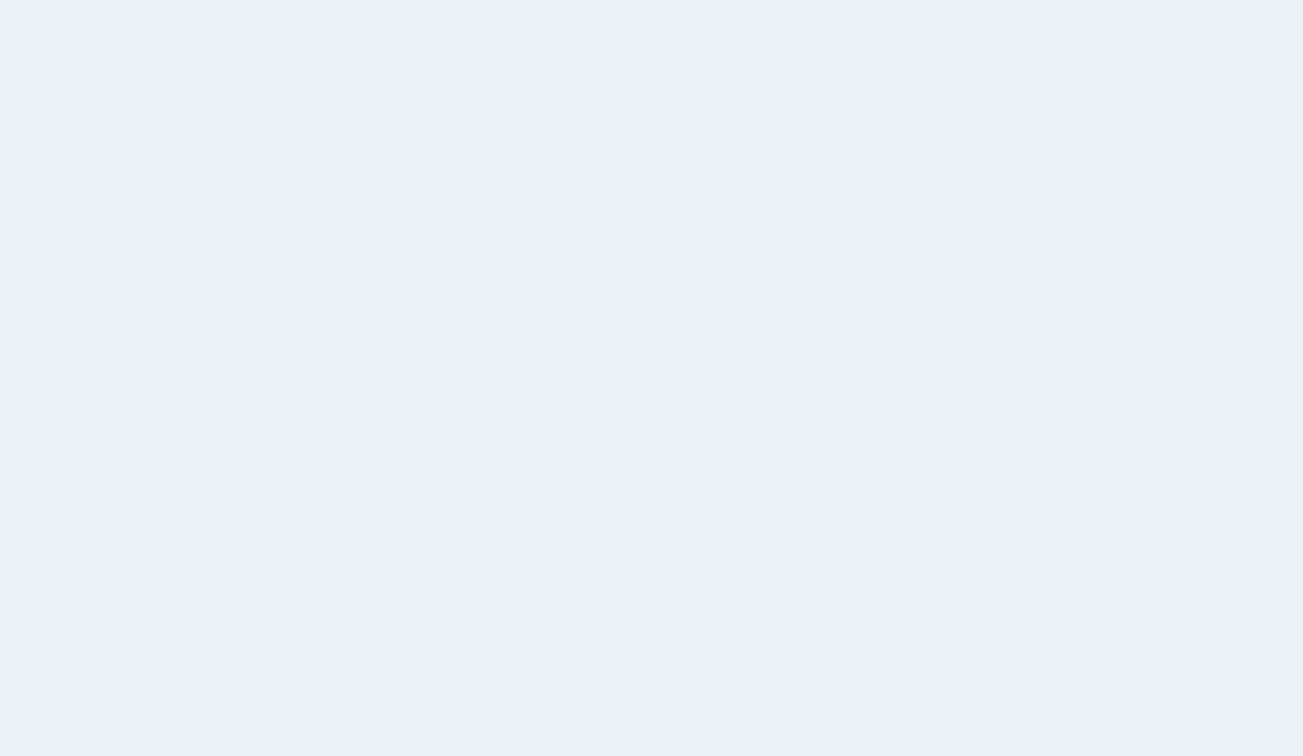 scroll, scrollTop: 0, scrollLeft: 0, axis: both 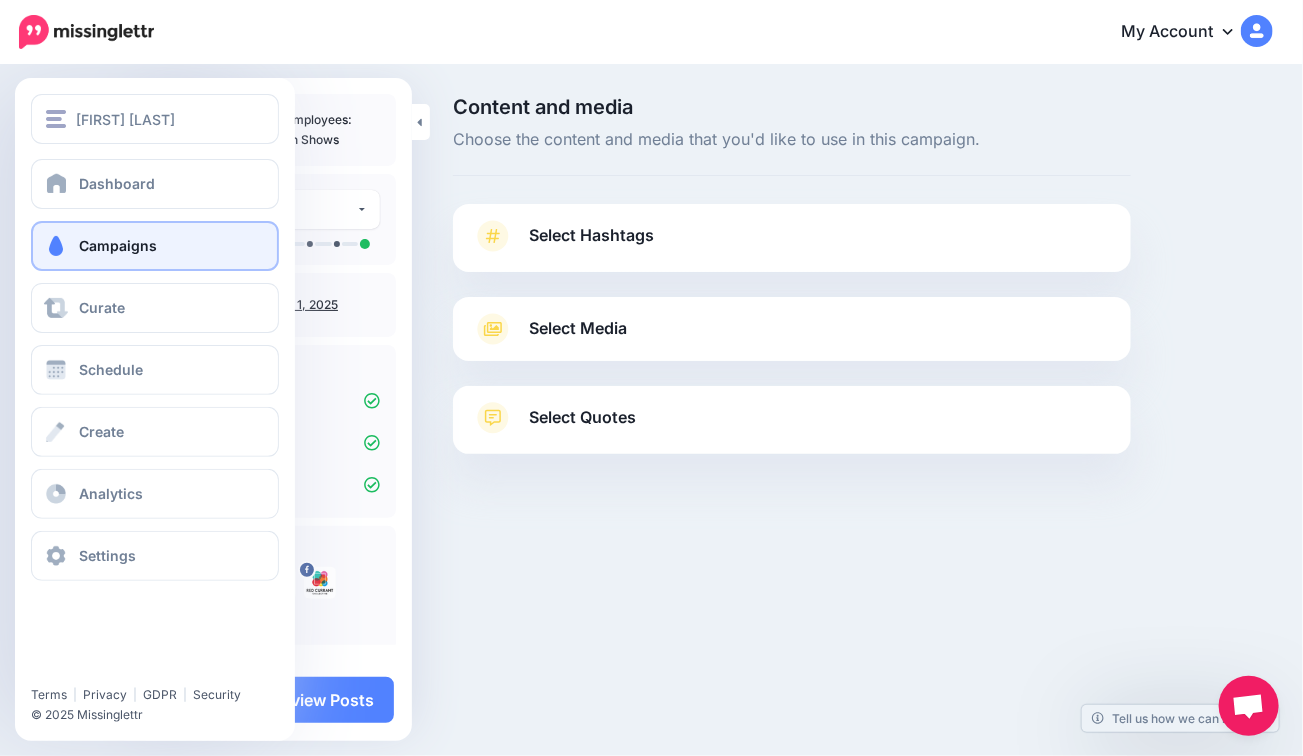 click on "Campaigns" at bounding box center [118, 245] 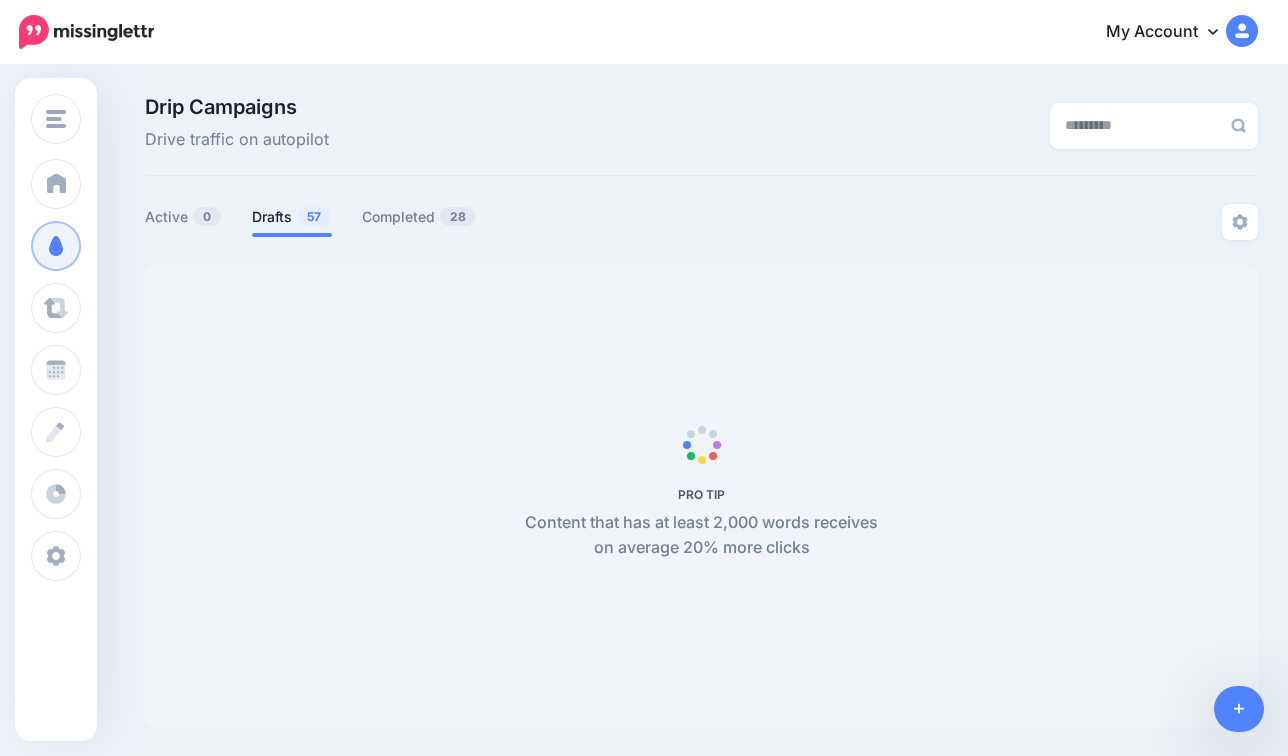scroll, scrollTop: 0, scrollLeft: 0, axis: both 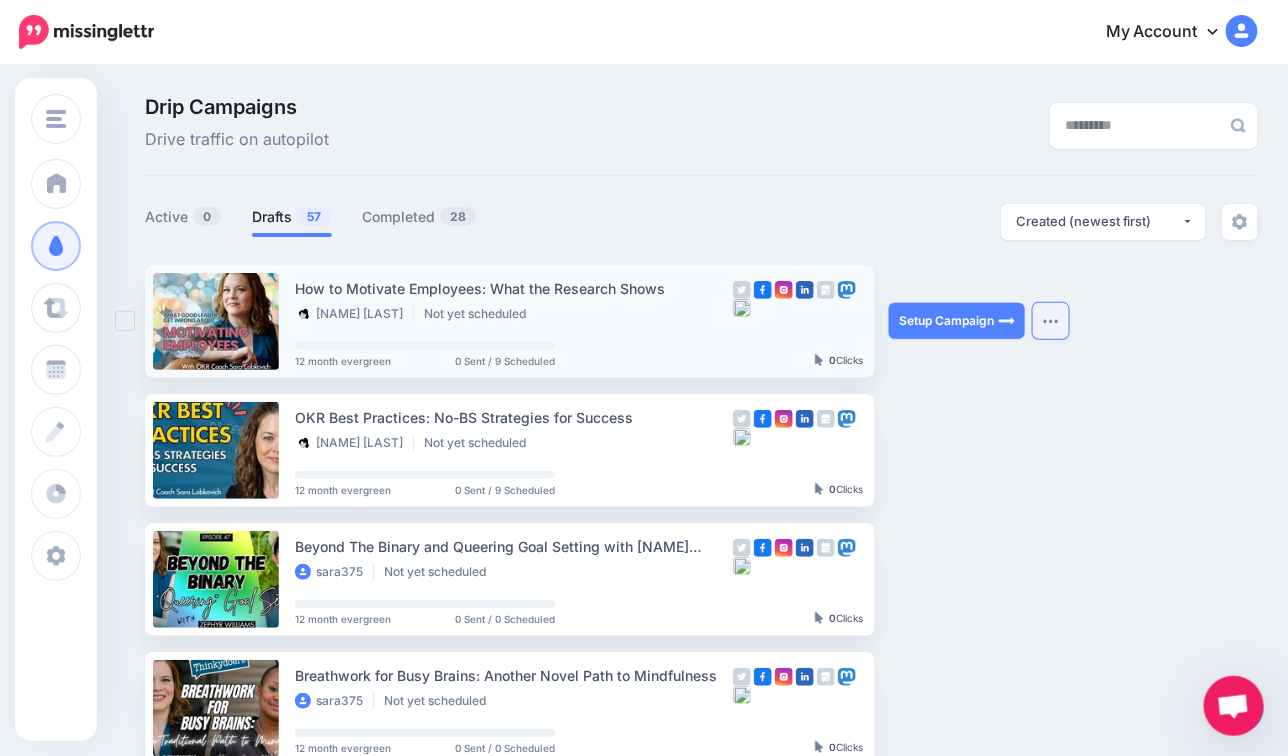 click at bounding box center [1051, 321] 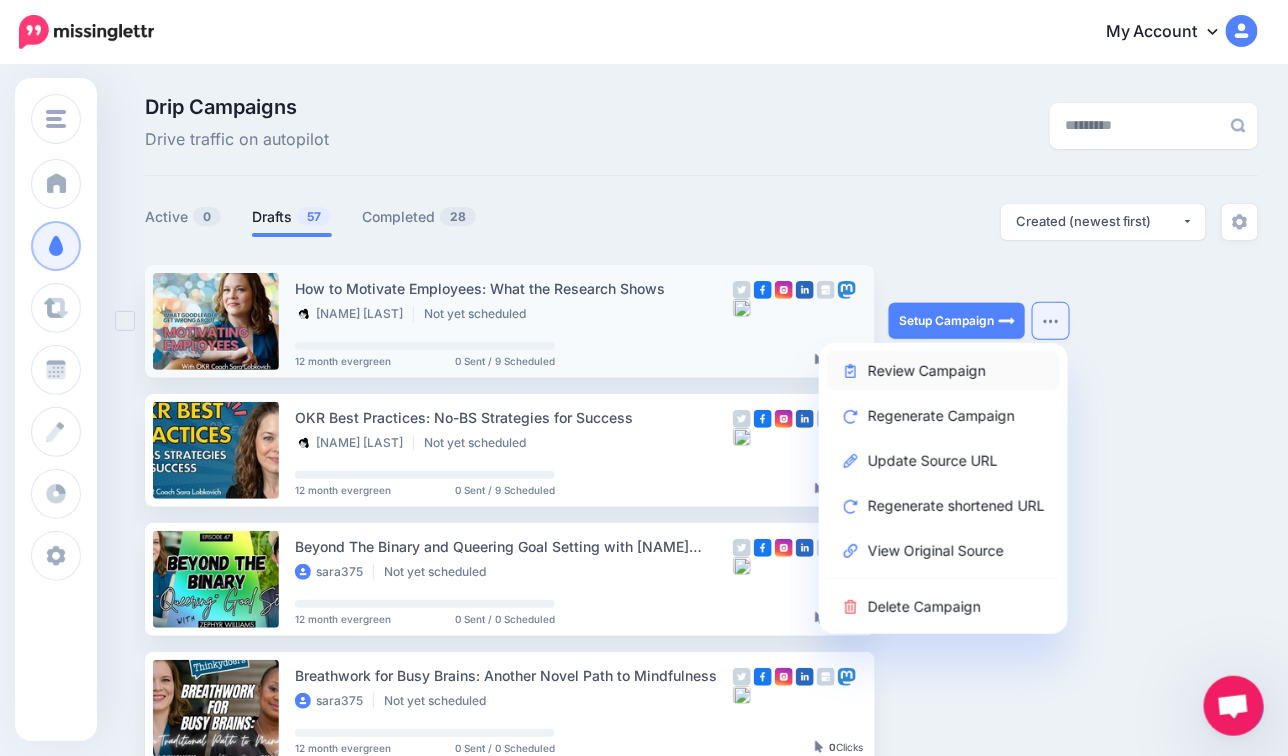 click on "Review Campaign" at bounding box center (943, 370) 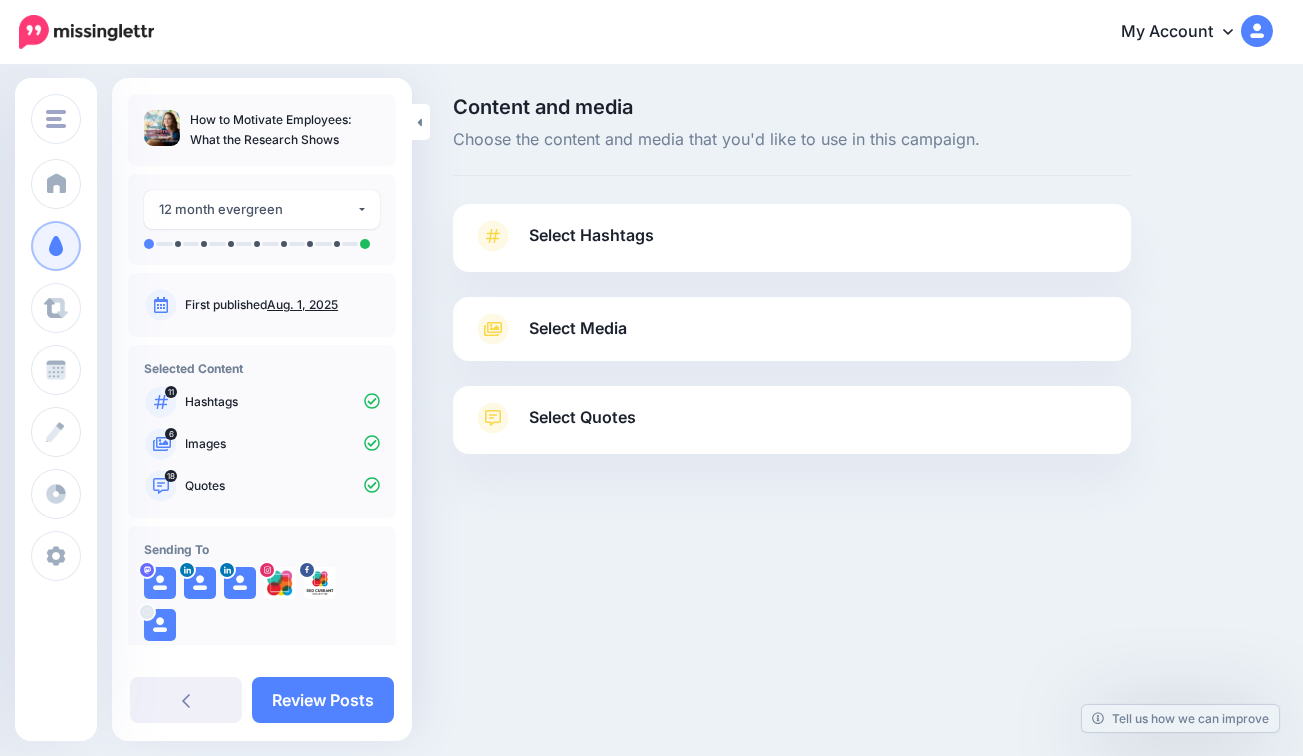 scroll, scrollTop: 0, scrollLeft: 0, axis: both 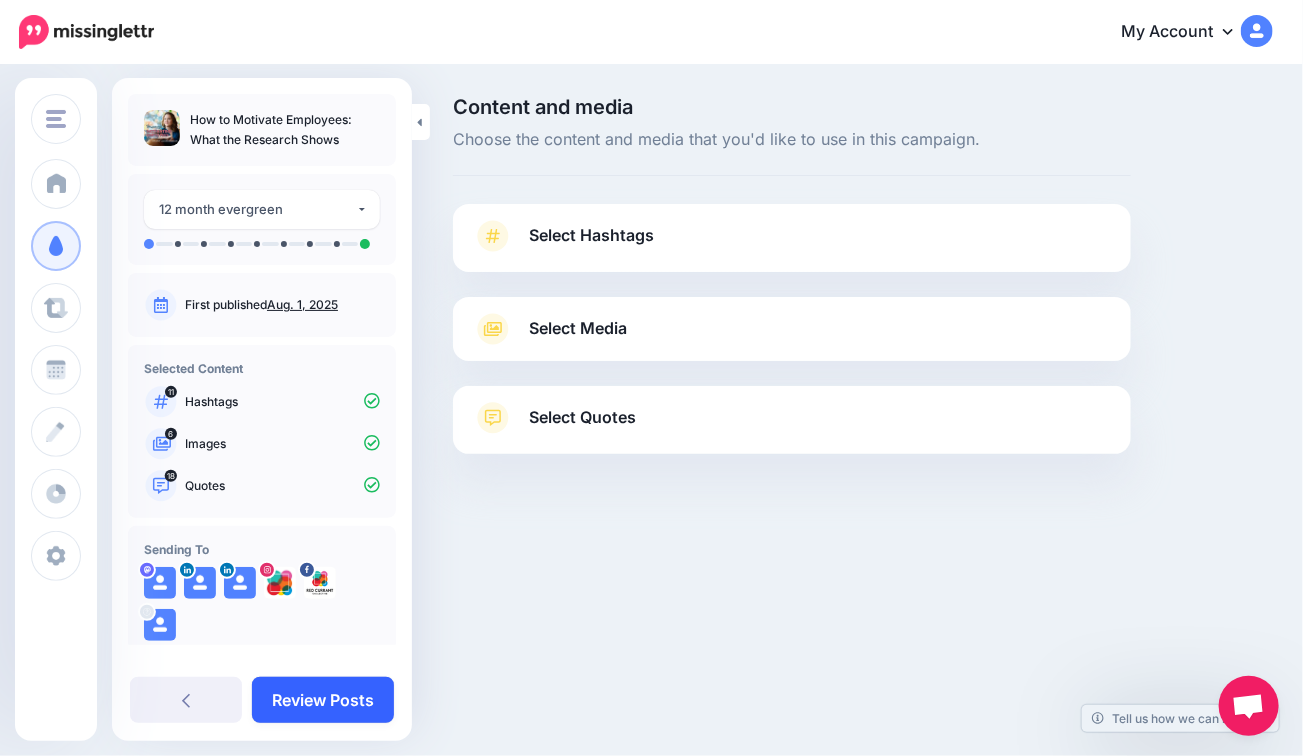 click on "Review Posts" at bounding box center (323, 700) 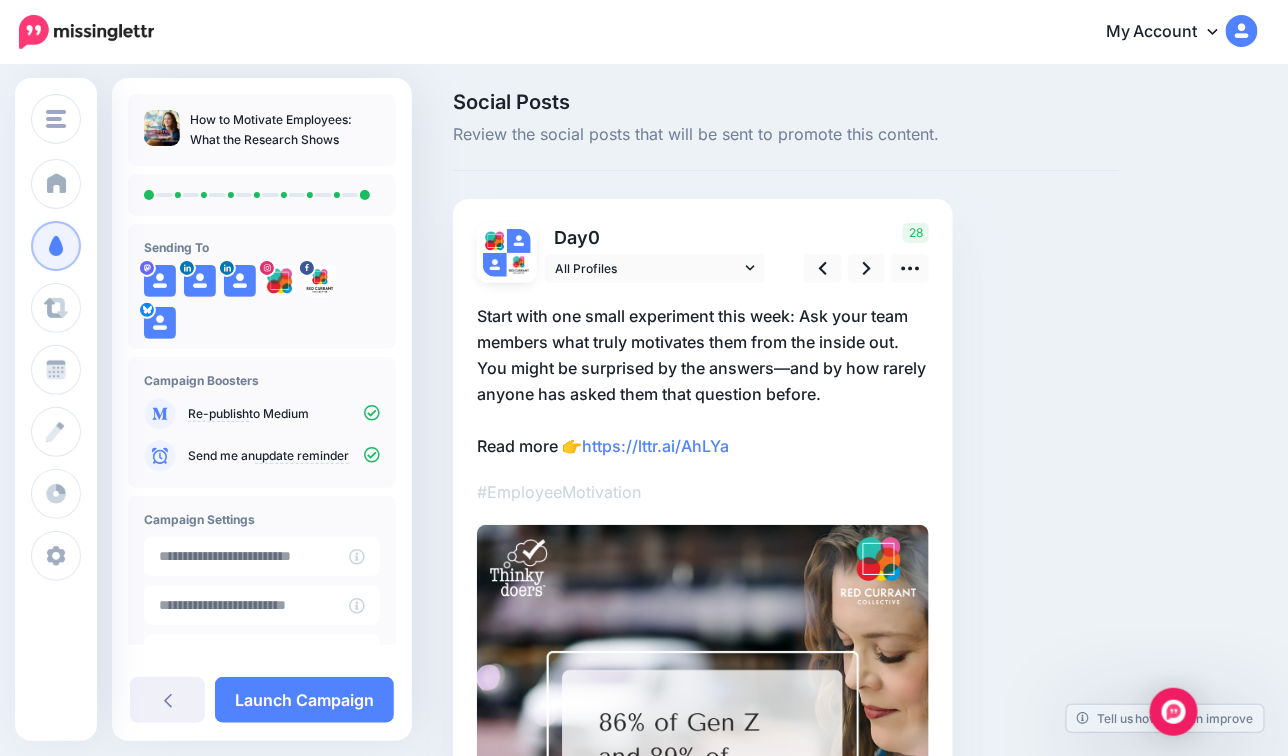 scroll, scrollTop: 0, scrollLeft: 0, axis: both 